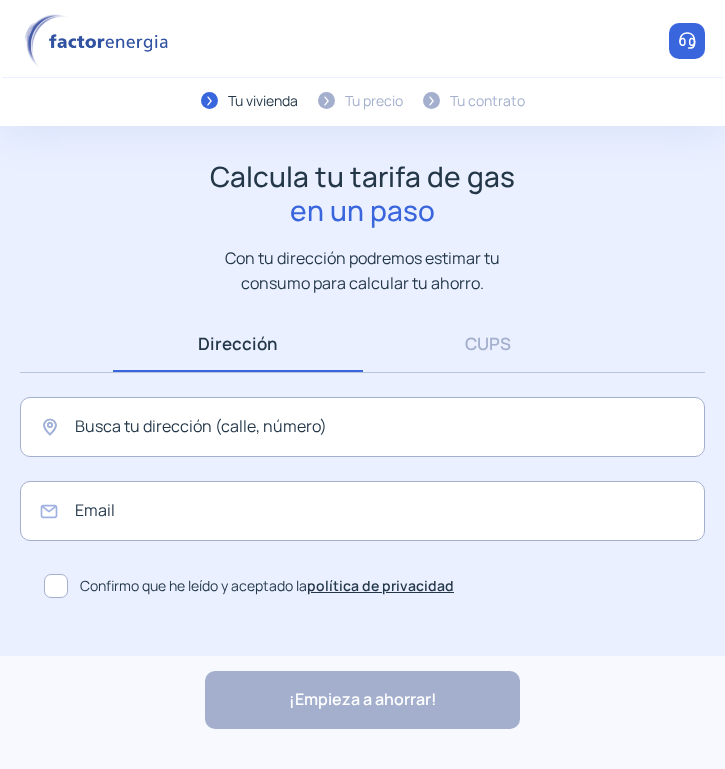 scroll, scrollTop: 0, scrollLeft: 0, axis: both 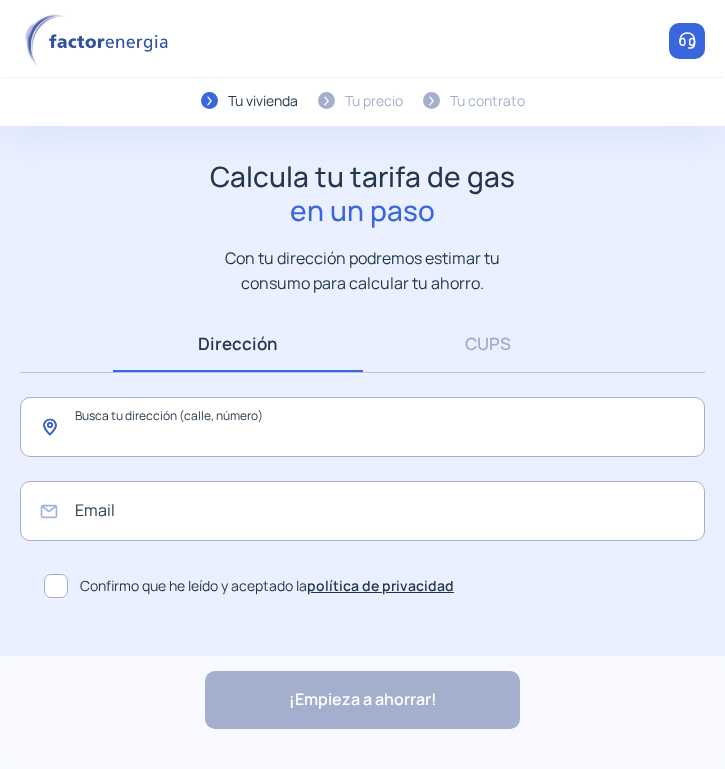 click 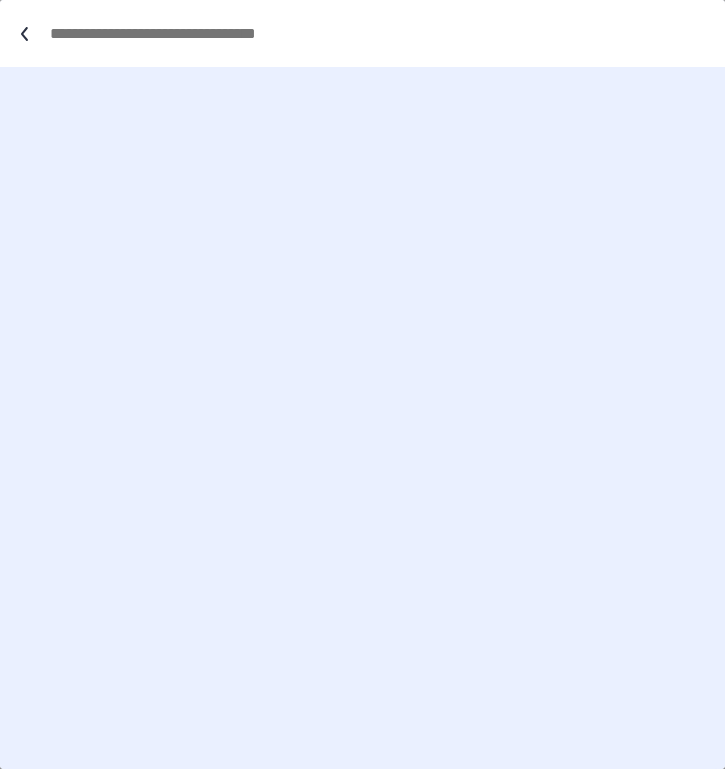 paste on "**********" 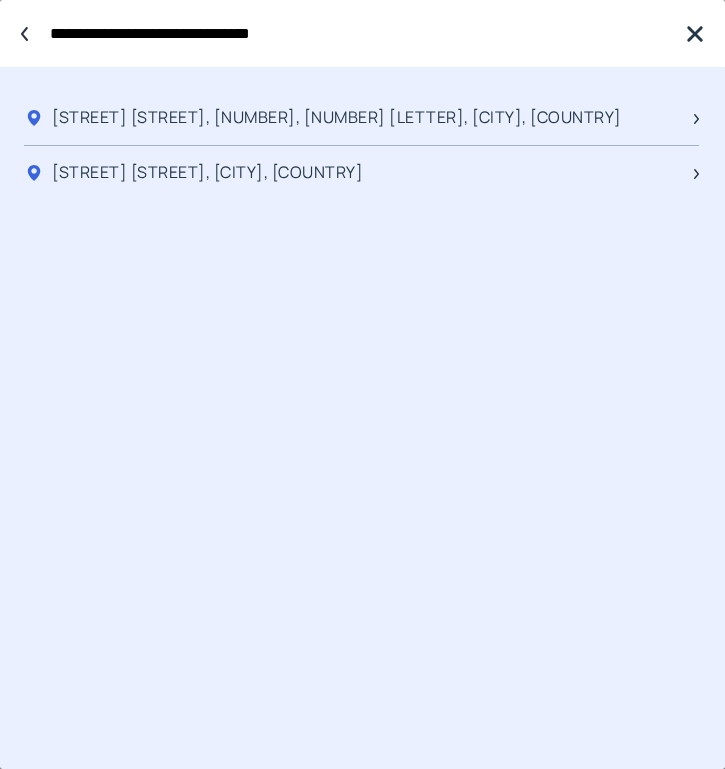 type on "**********" 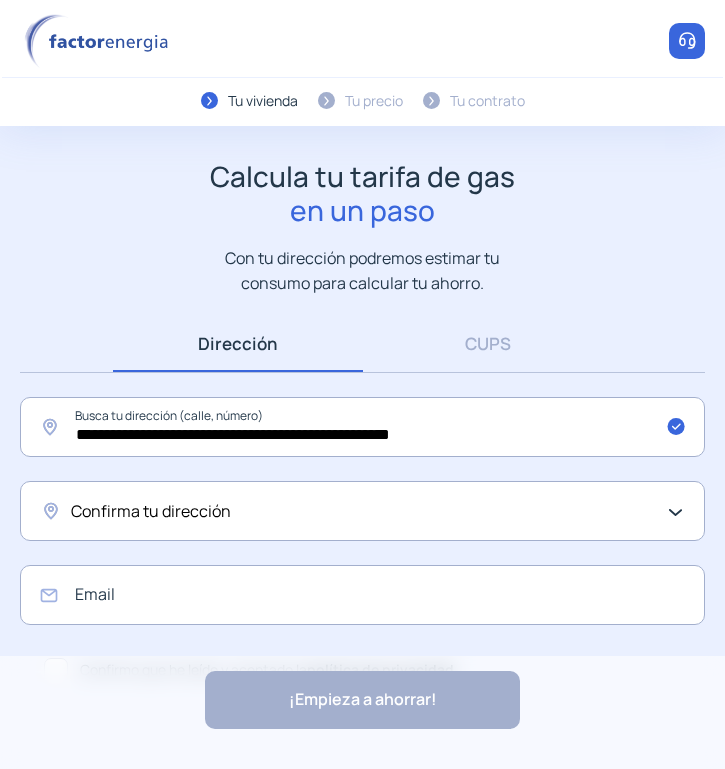 click on "Confirma tu dirección" 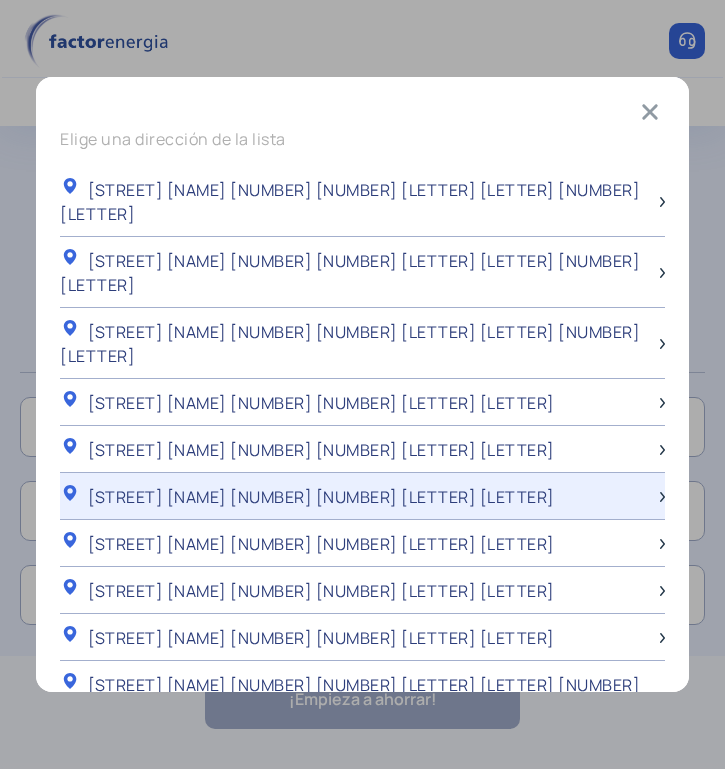 click on "PINTOR RUFINO MARTOS 1   2 C" at bounding box center (321, 497) 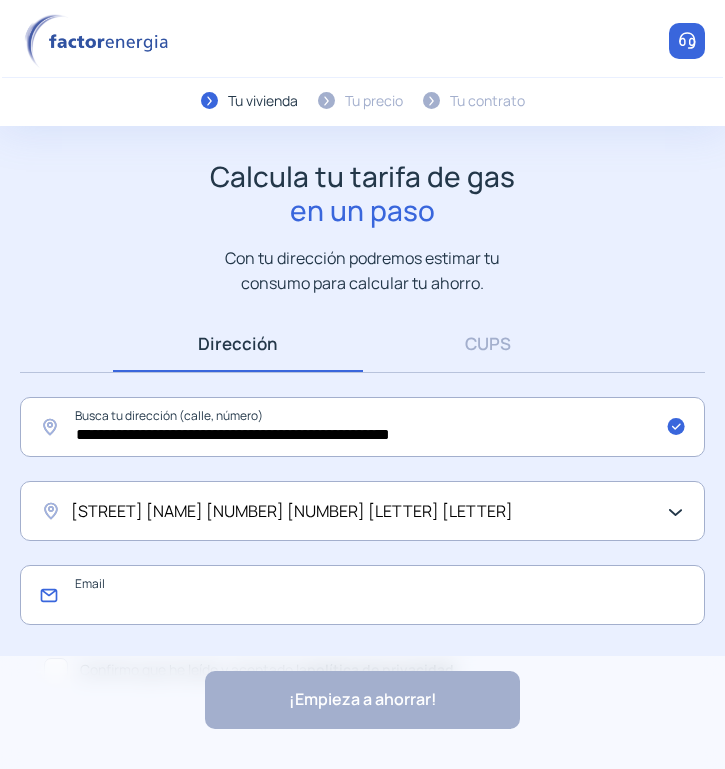 click 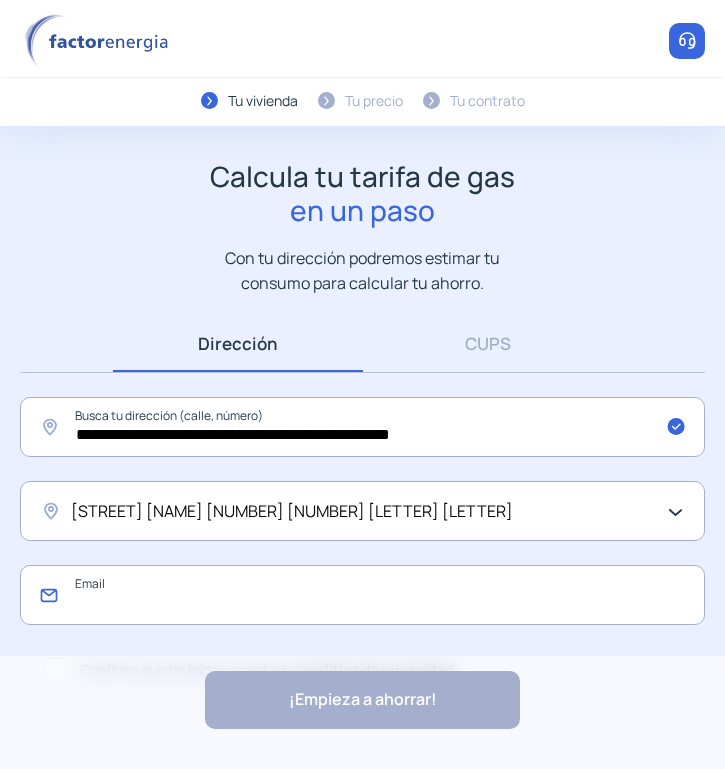type on "**********" 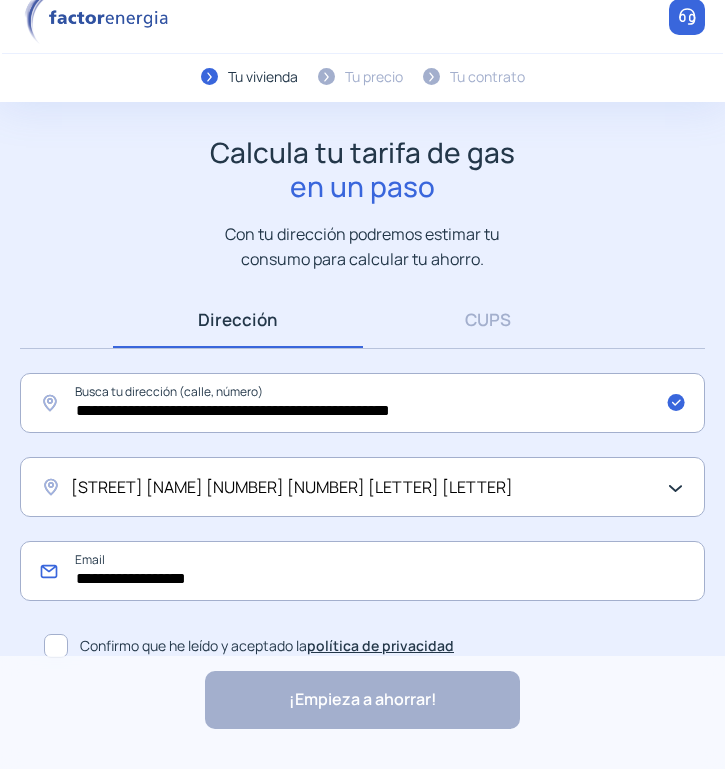 scroll, scrollTop: 43, scrollLeft: 0, axis: vertical 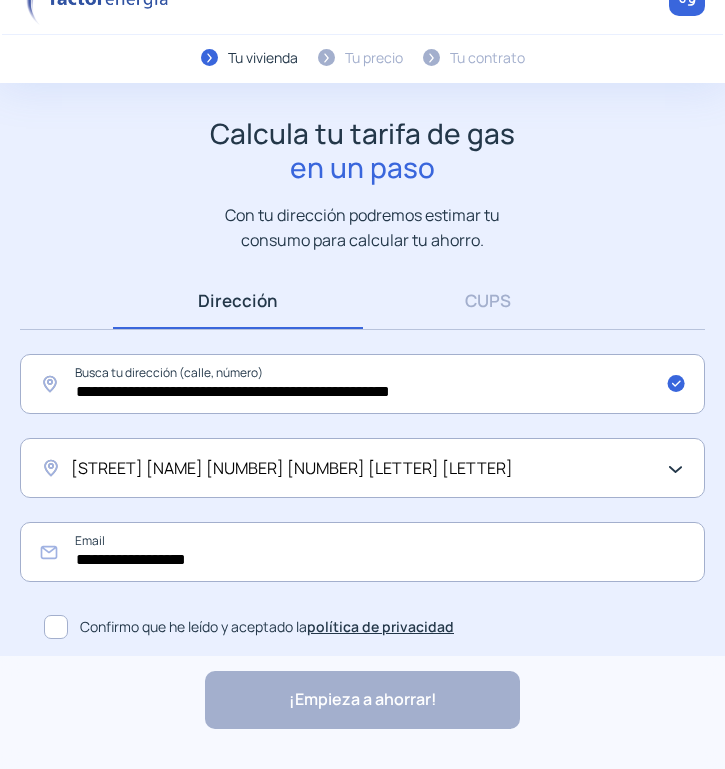 click 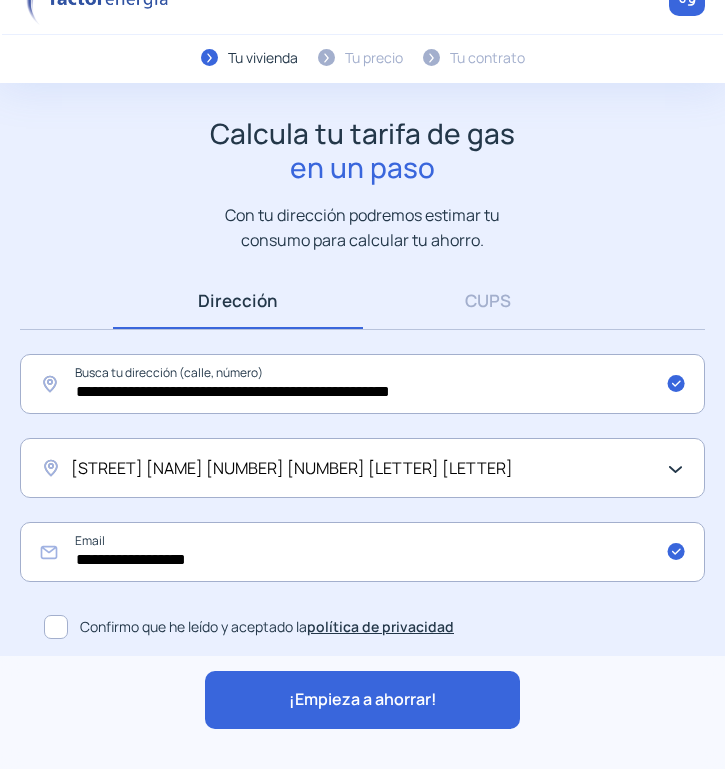 click on "¡Empieza a ahorrar!" 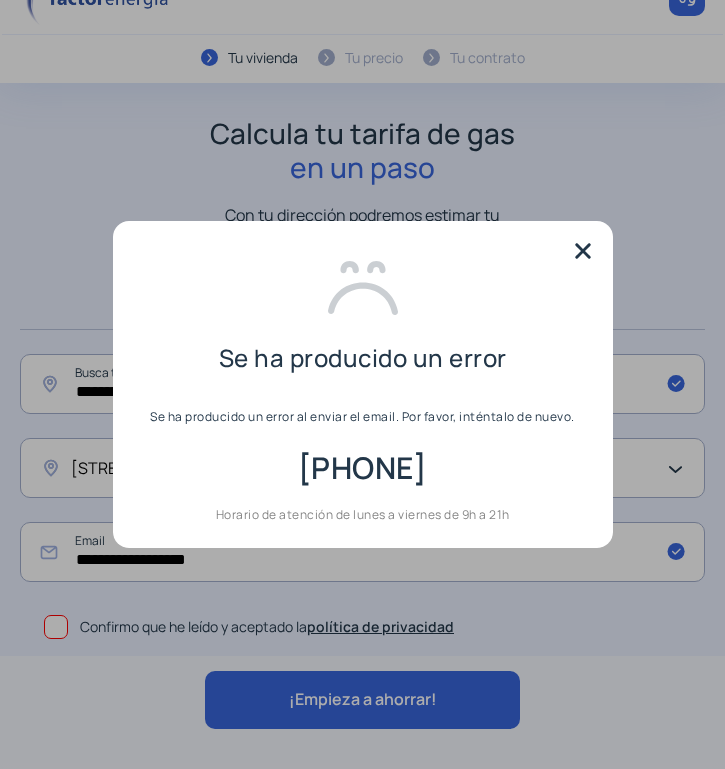 scroll, scrollTop: 0, scrollLeft: 0, axis: both 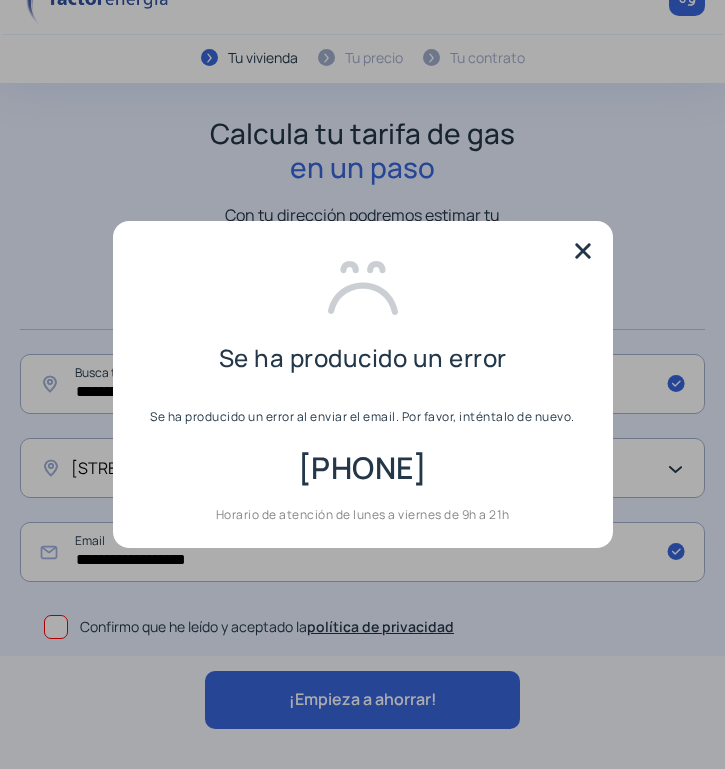 click at bounding box center (583, 251) 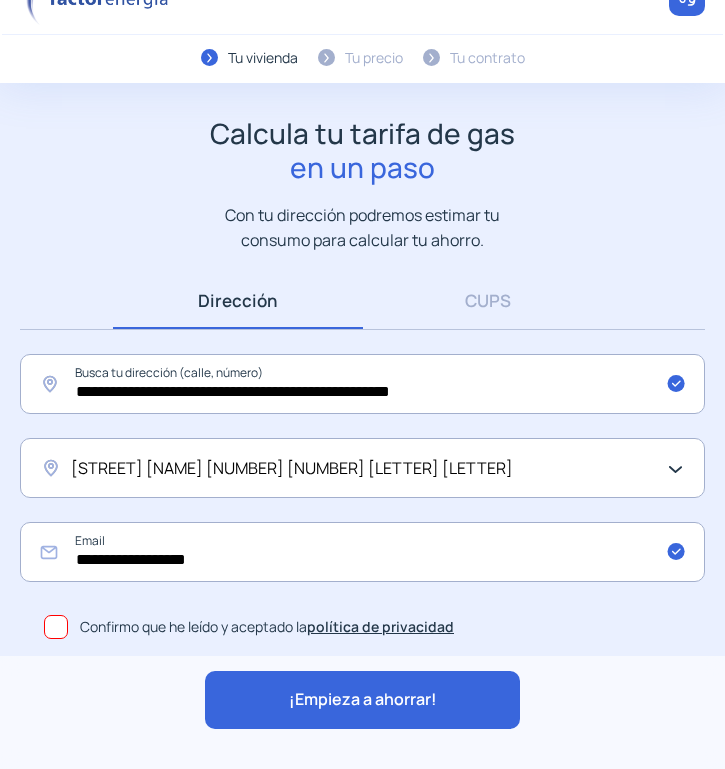 scroll, scrollTop: 43, scrollLeft: 0, axis: vertical 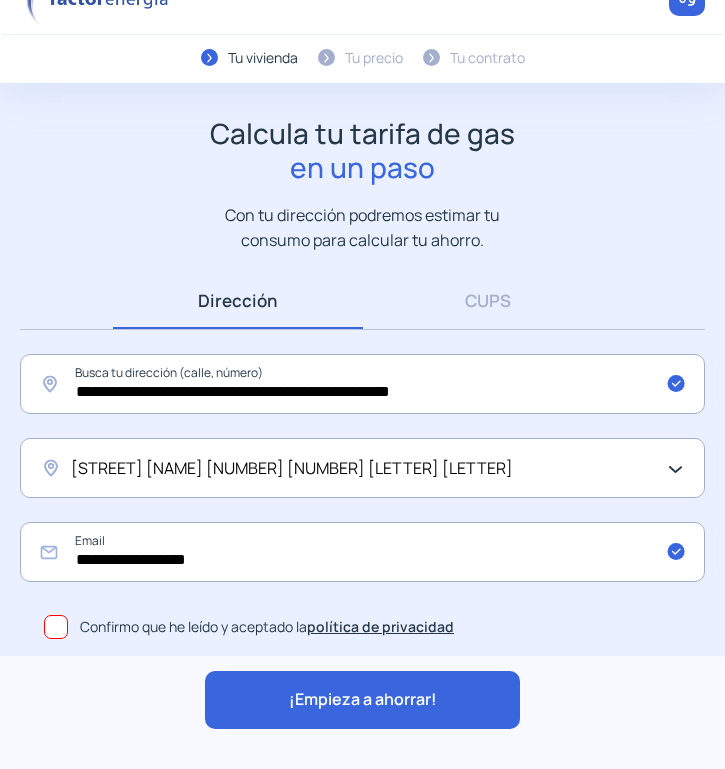 click on "PINTOR RUFINO MARTOS 1   2 C" 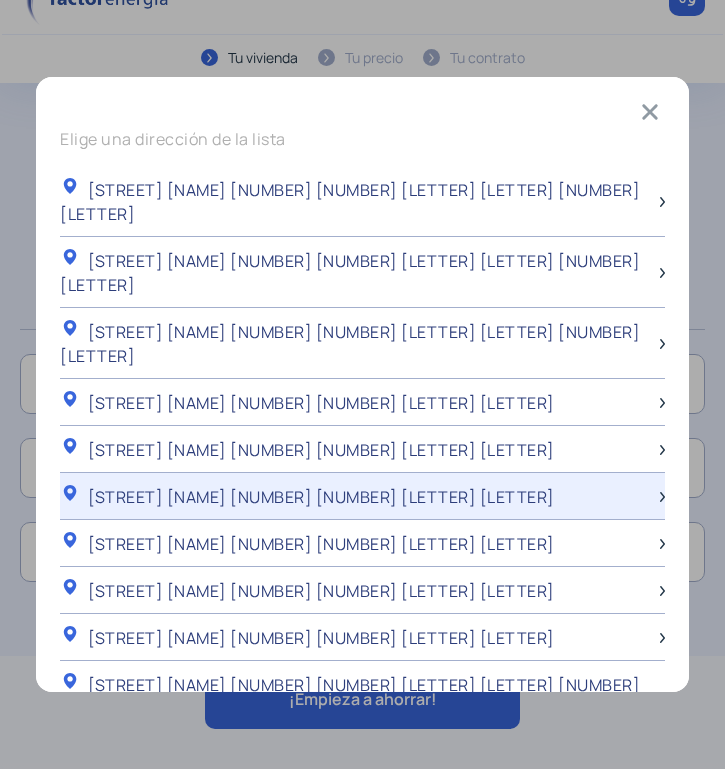 click on "PINTOR RUFINO MARTOS 1   2 C" at bounding box center (321, 497) 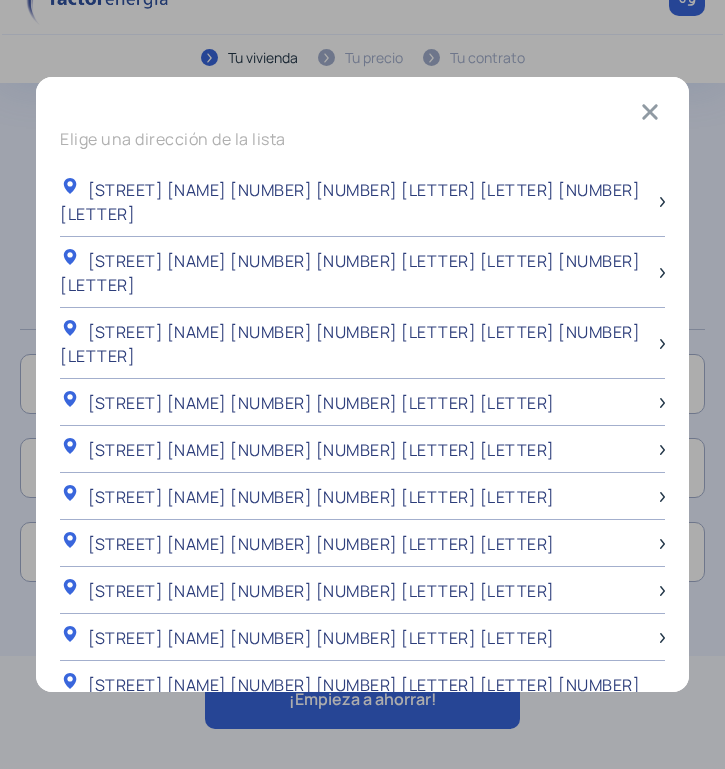 scroll, scrollTop: 43, scrollLeft: 0, axis: vertical 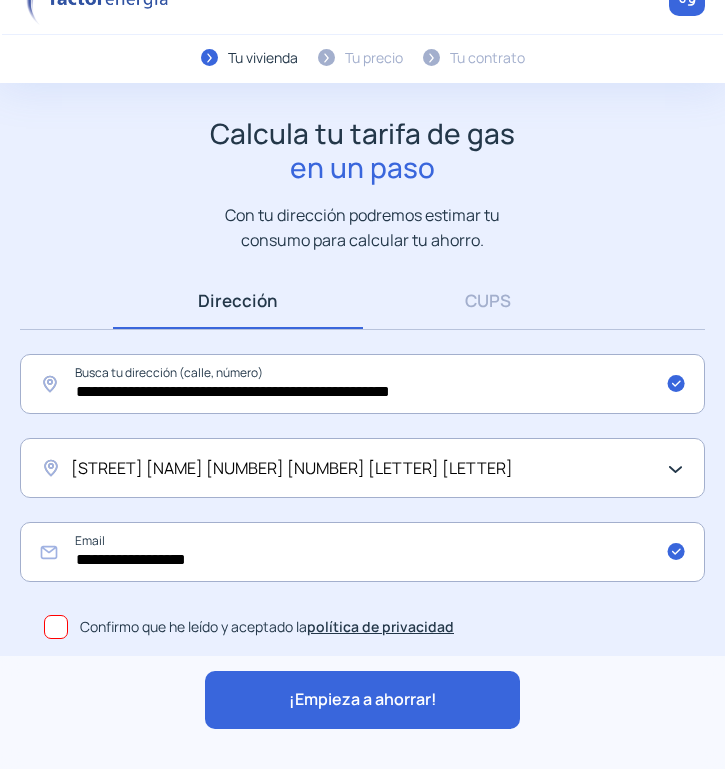 click on "¡Empieza a ahorrar!" 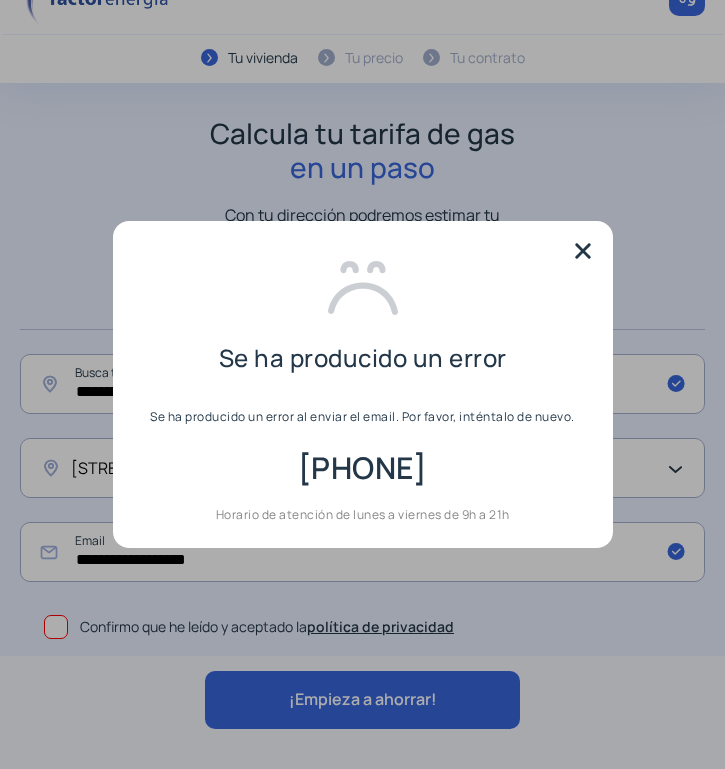 scroll, scrollTop: 0, scrollLeft: 0, axis: both 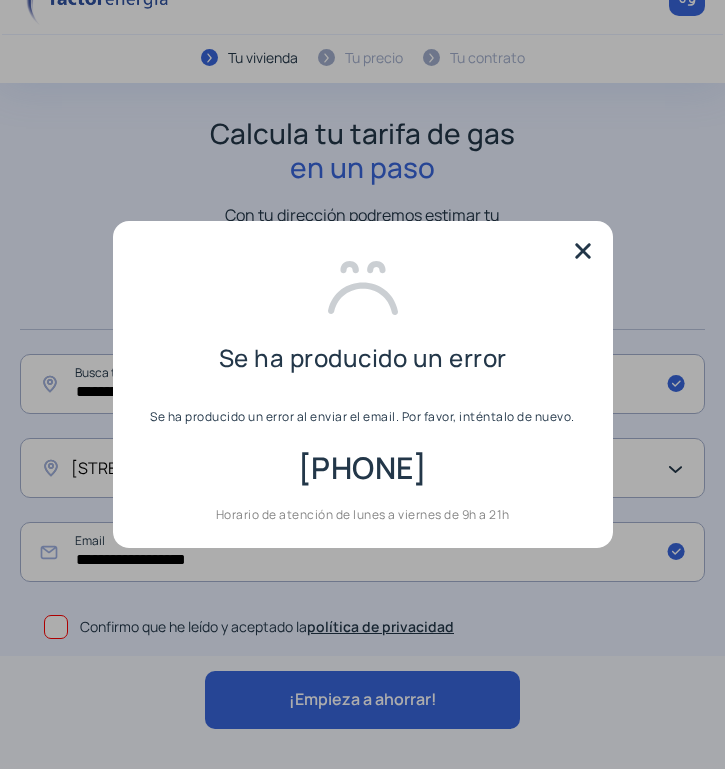 click at bounding box center (583, 251) 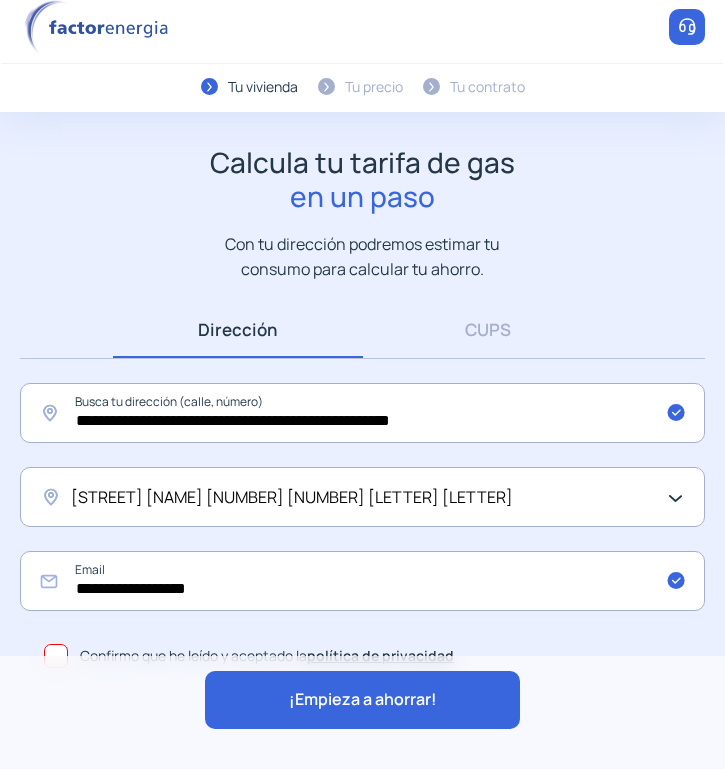 scroll, scrollTop: 0, scrollLeft: 0, axis: both 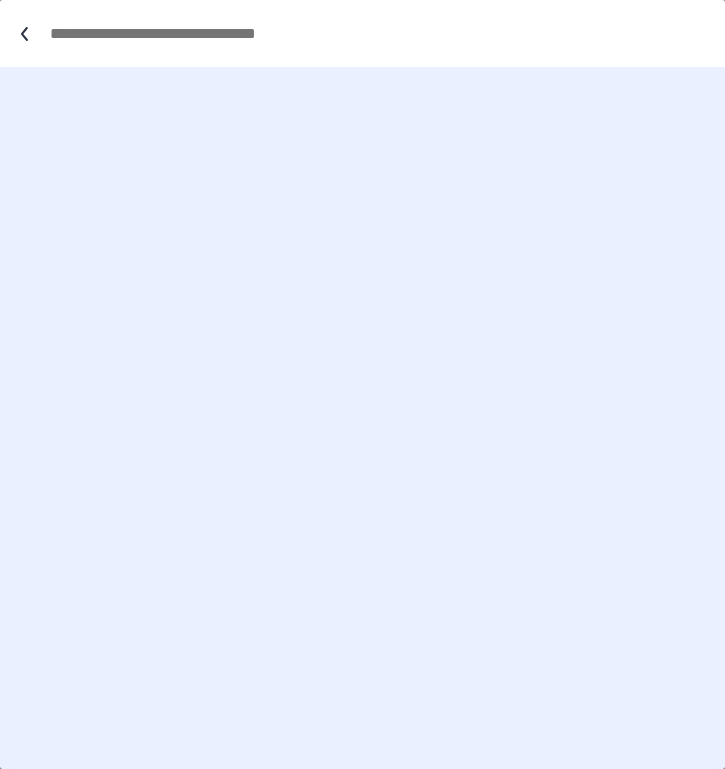 click at bounding box center [372, 33] 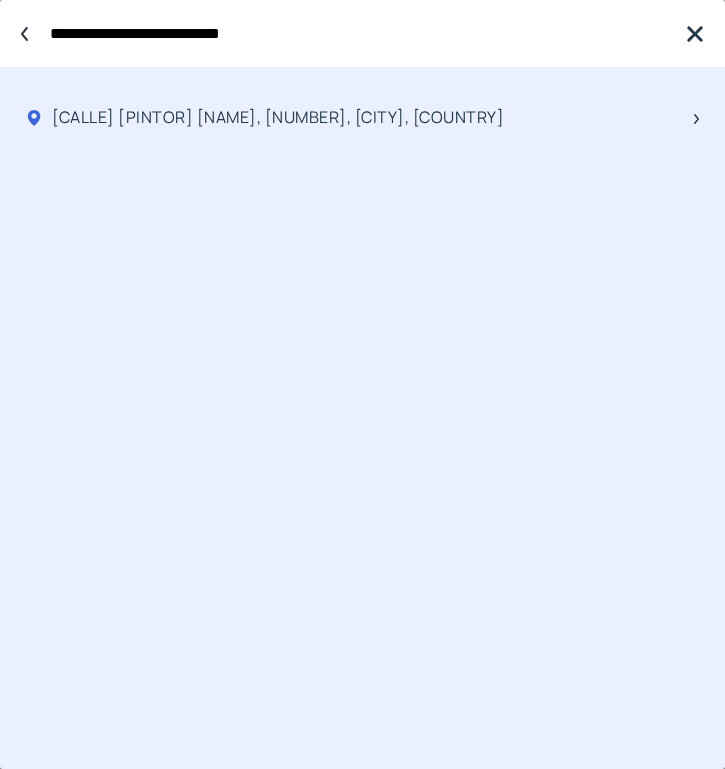 type on "**********" 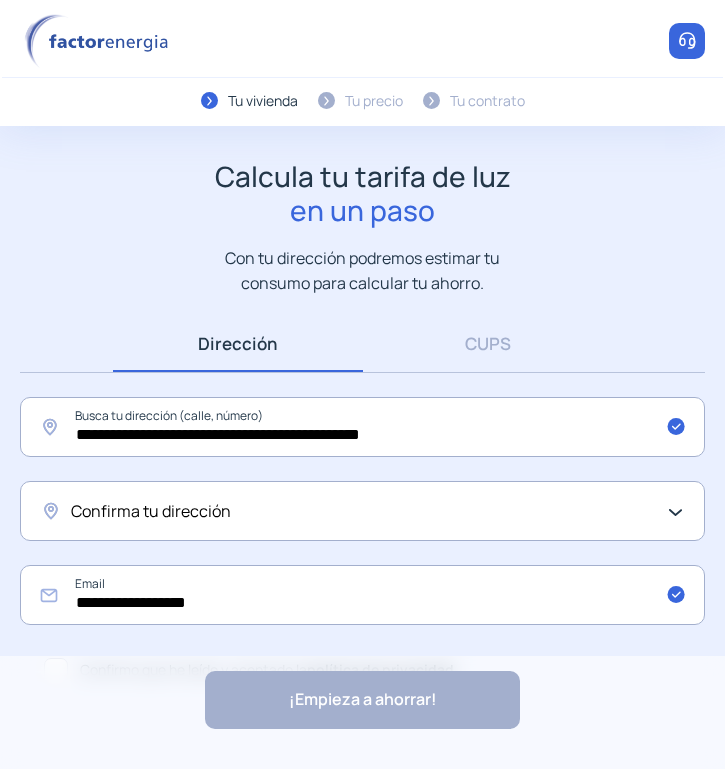 click on "Confirma tu dirección" 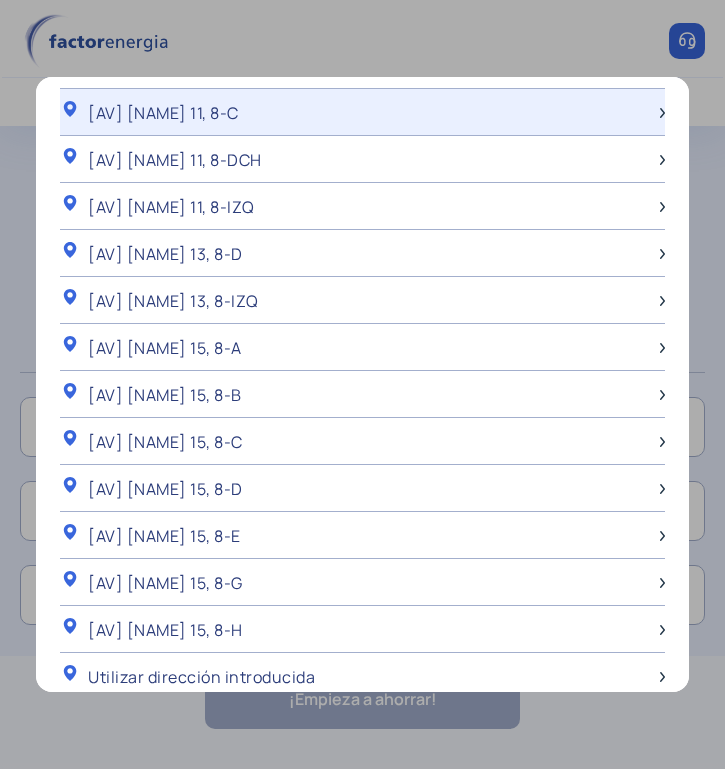 scroll, scrollTop: 1870, scrollLeft: 0, axis: vertical 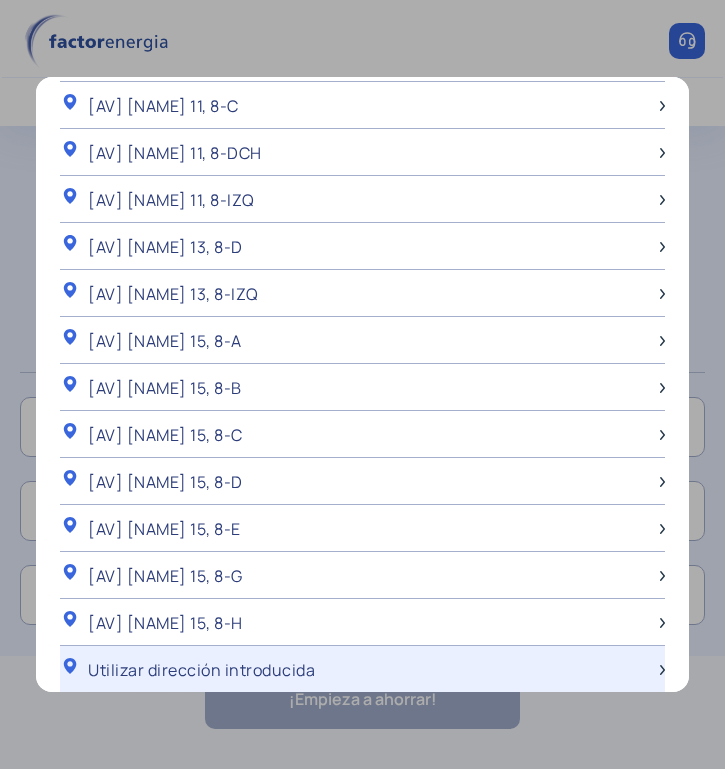 click on "Utilizar dirección introducida" at bounding box center (201, 670) 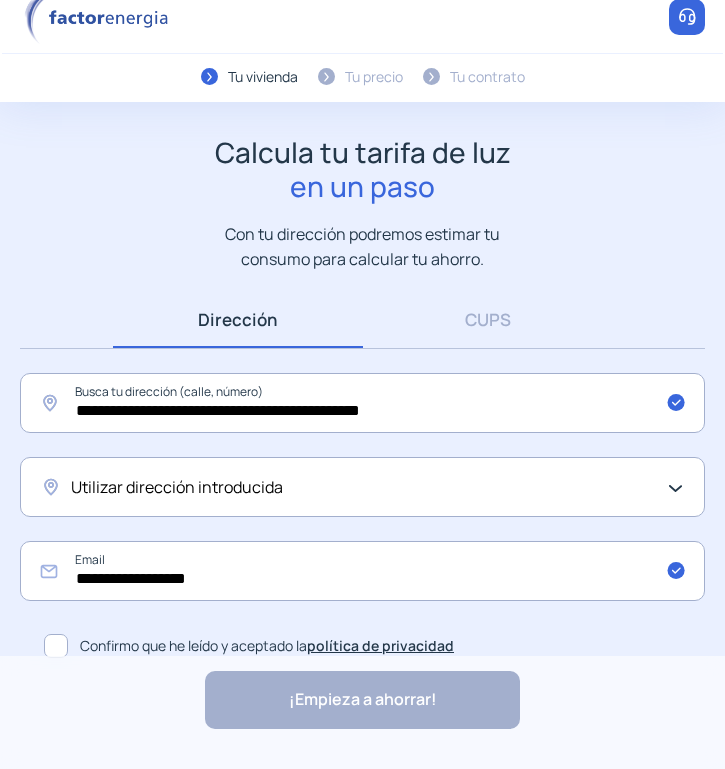 scroll, scrollTop: 43, scrollLeft: 0, axis: vertical 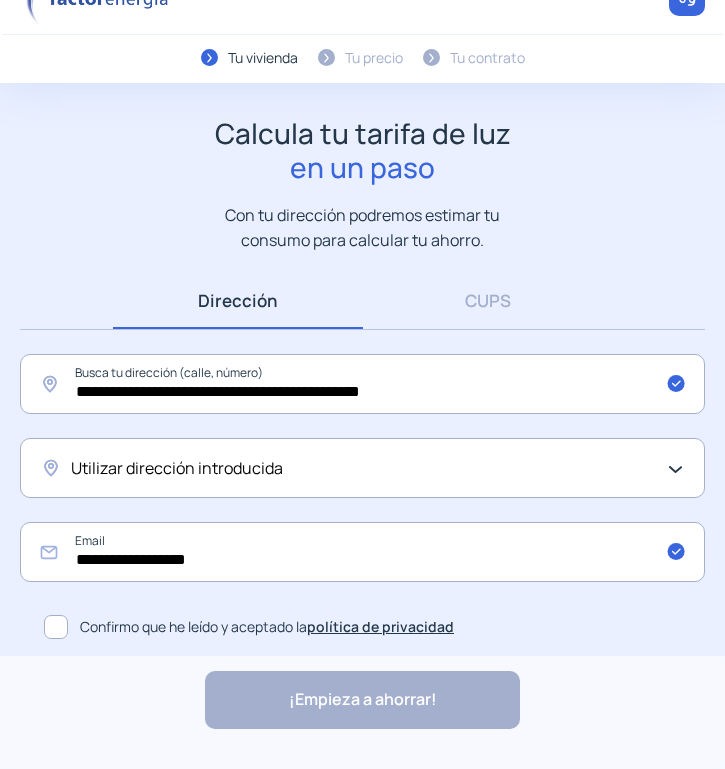 drag, startPoint x: 50, startPoint y: 625, endPoint x: 63, endPoint y: 624, distance: 13.038404 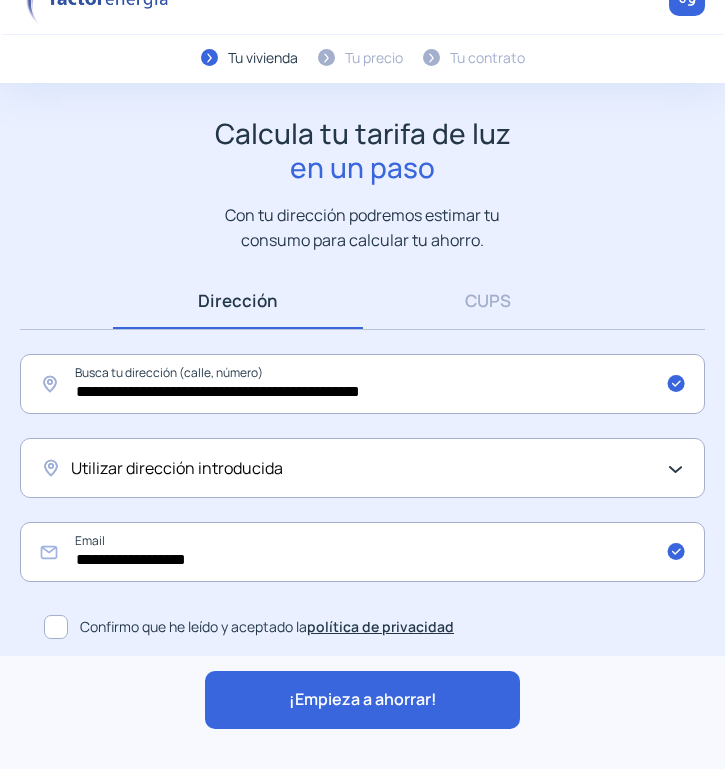 click on "¡Empieza a ahorrar!" 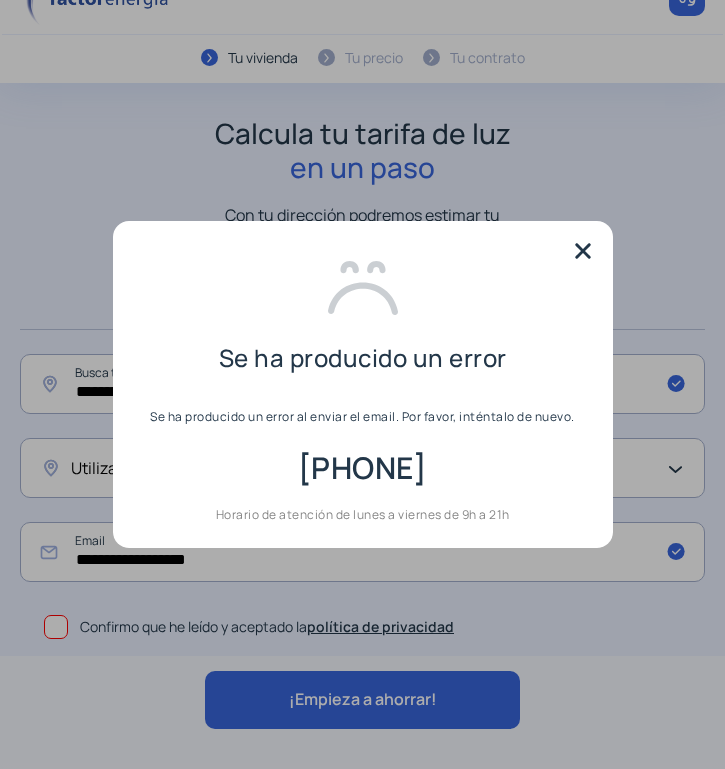scroll, scrollTop: 0, scrollLeft: 0, axis: both 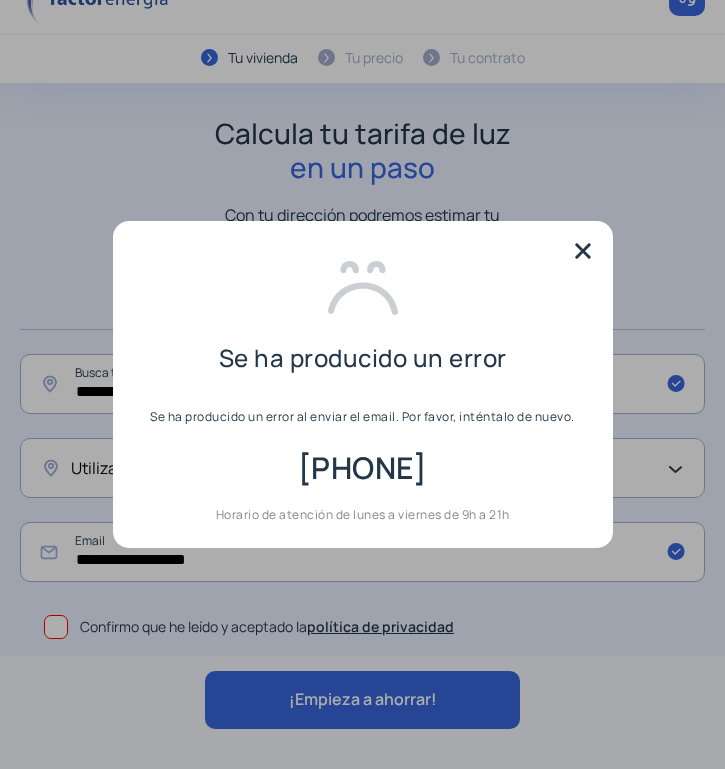 click at bounding box center [362, 384] 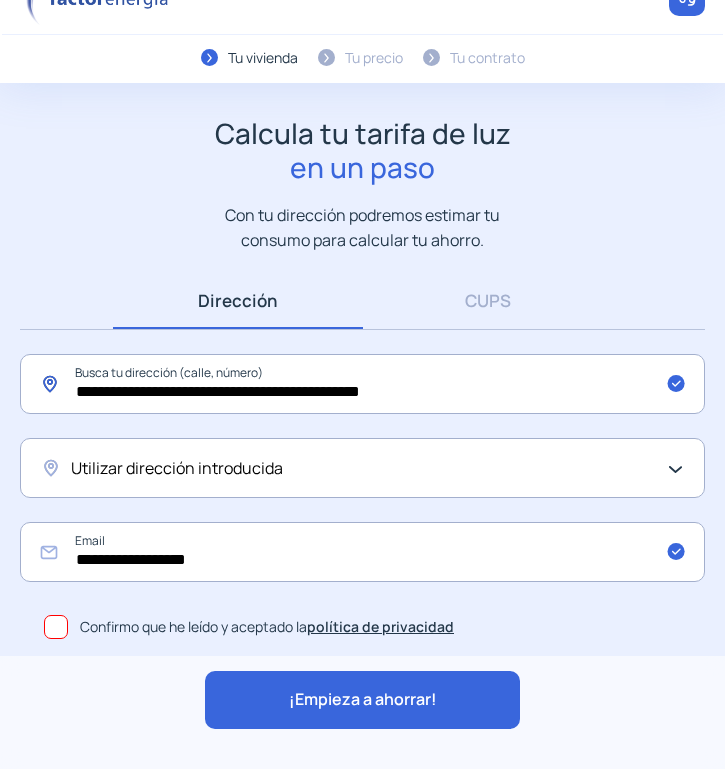 drag, startPoint x: 441, startPoint y: 390, endPoint x: -190, endPoint y: 393, distance: 631.00714 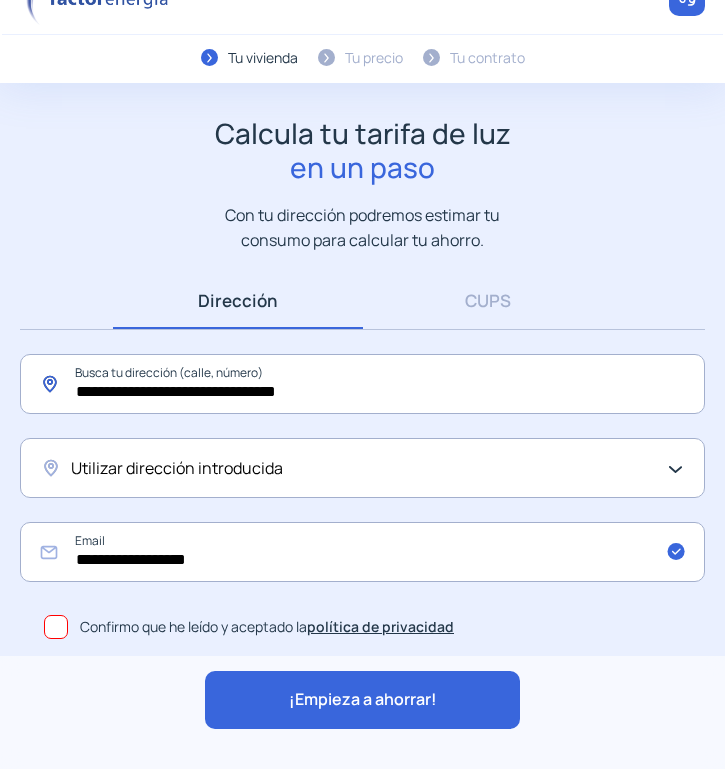 type on "**********" 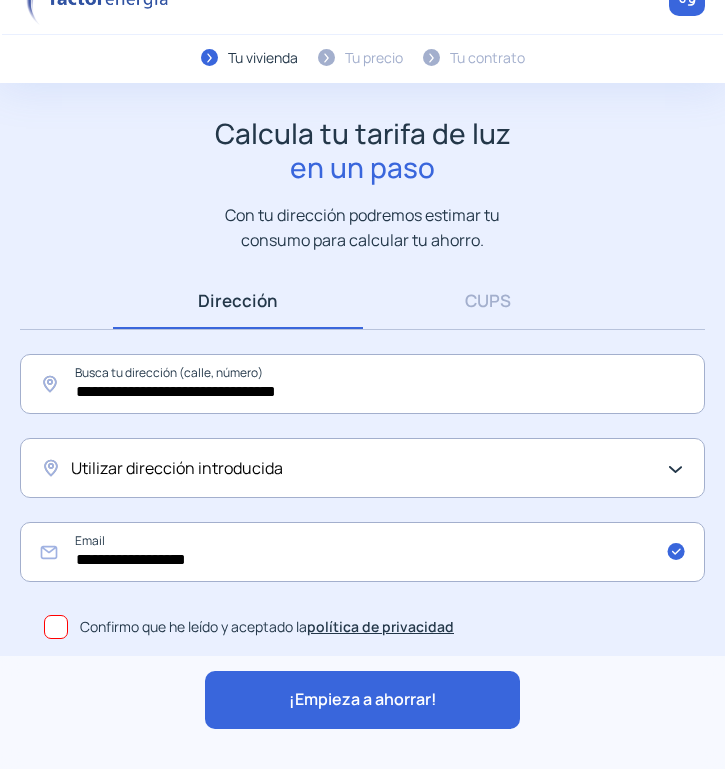click on "Utilizar dirección introducida" 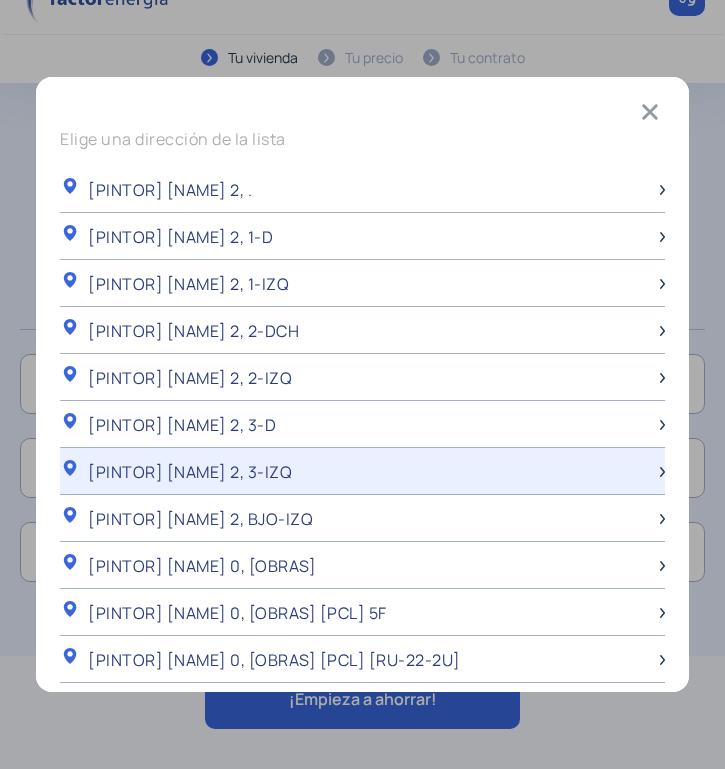 scroll, scrollTop: 0, scrollLeft: 0, axis: both 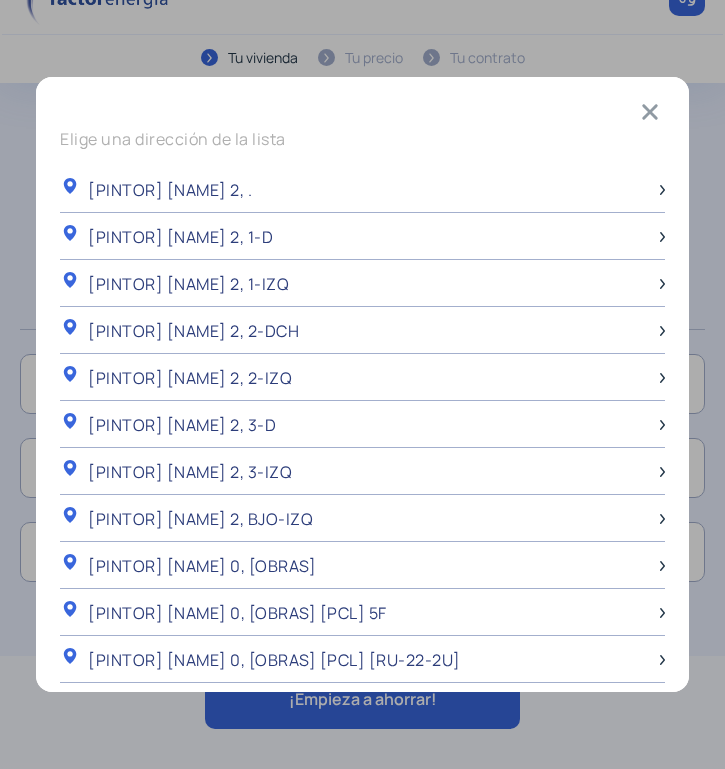 click at bounding box center [362, 384] 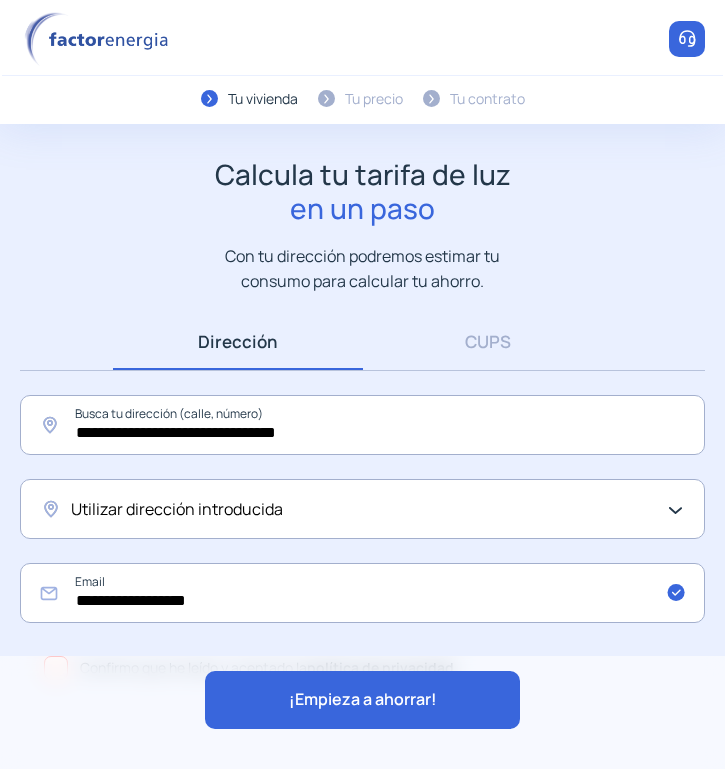 scroll, scrollTop: 0, scrollLeft: 0, axis: both 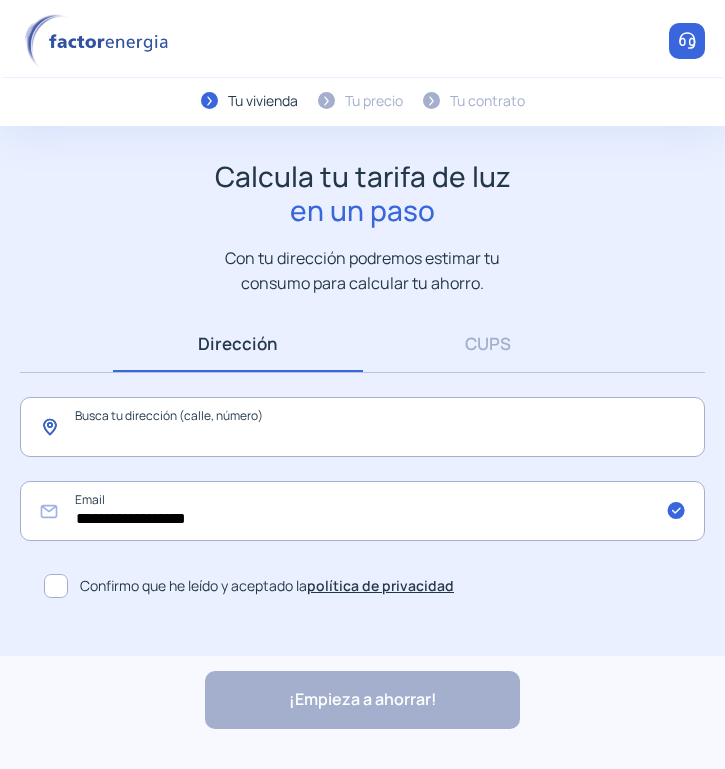 click 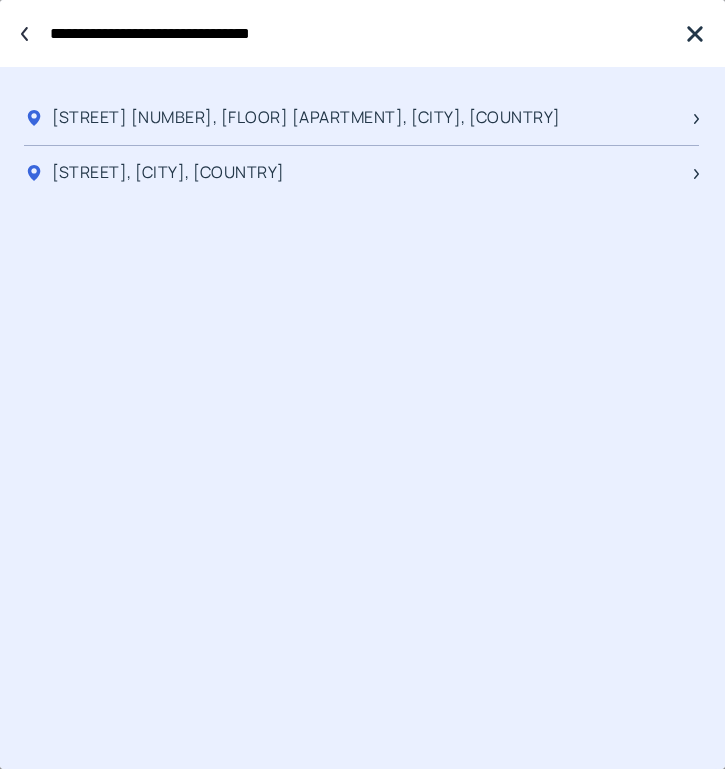 type on "**********" 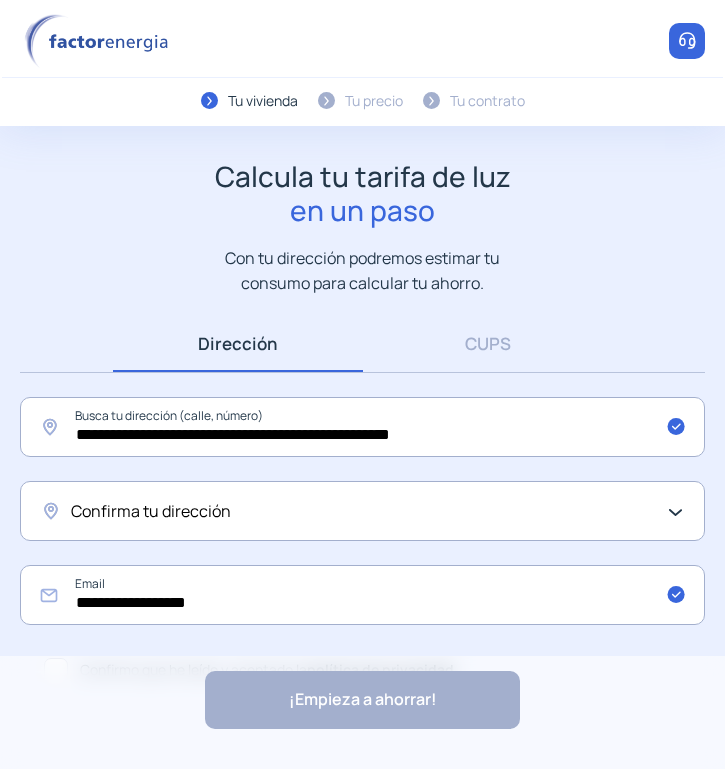 click on "Confirma tu dirección" 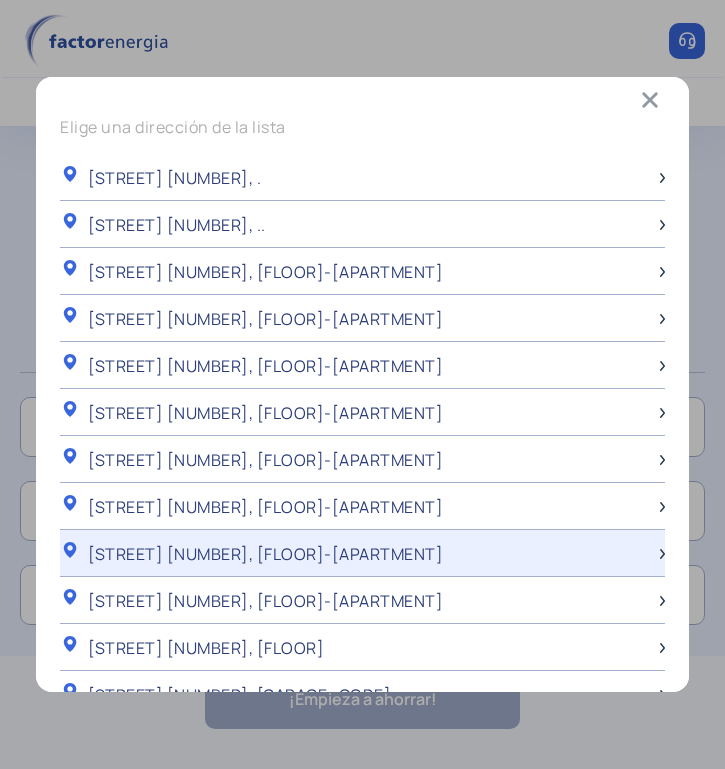 scroll, scrollTop: 0, scrollLeft: 0, axis: both 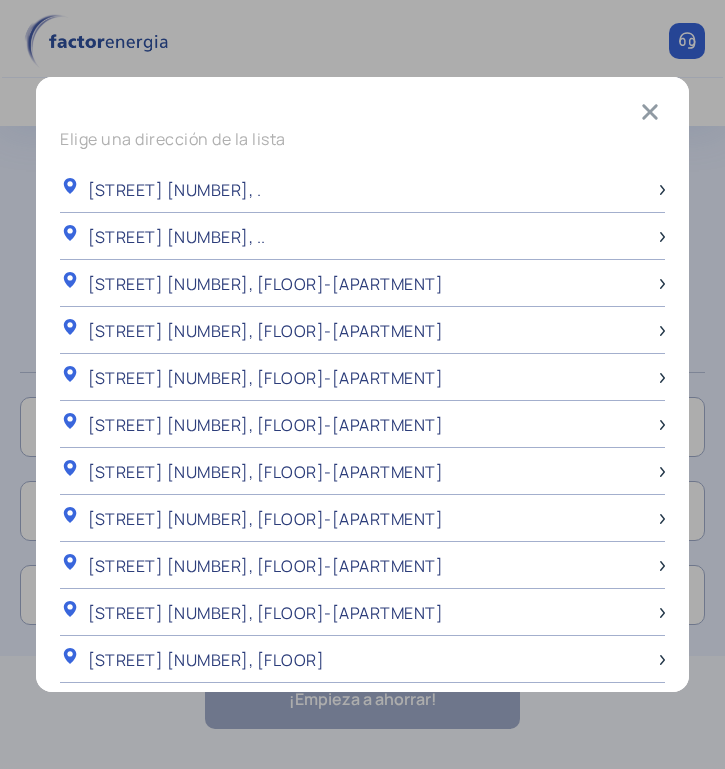 click at bounding box center [650, 112] 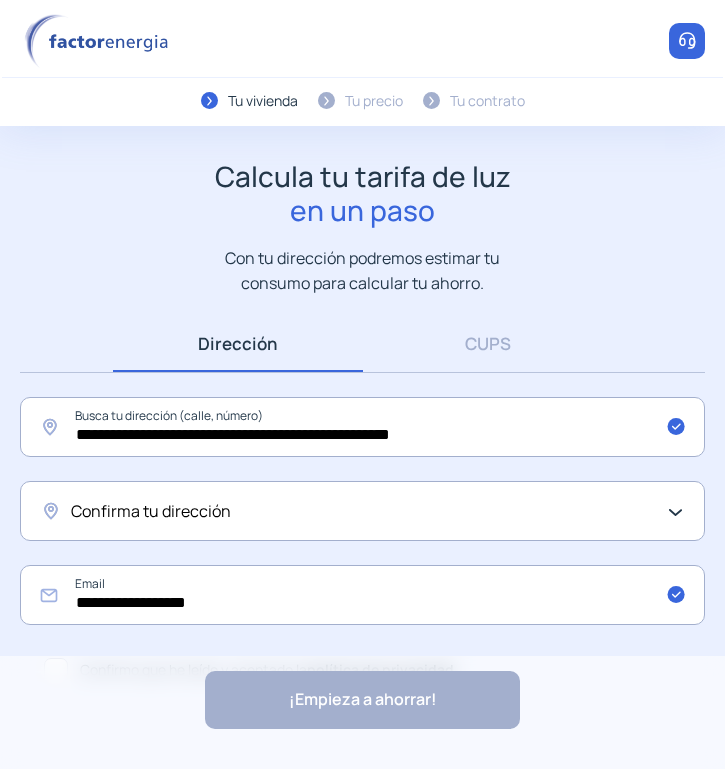 click on "**********" 